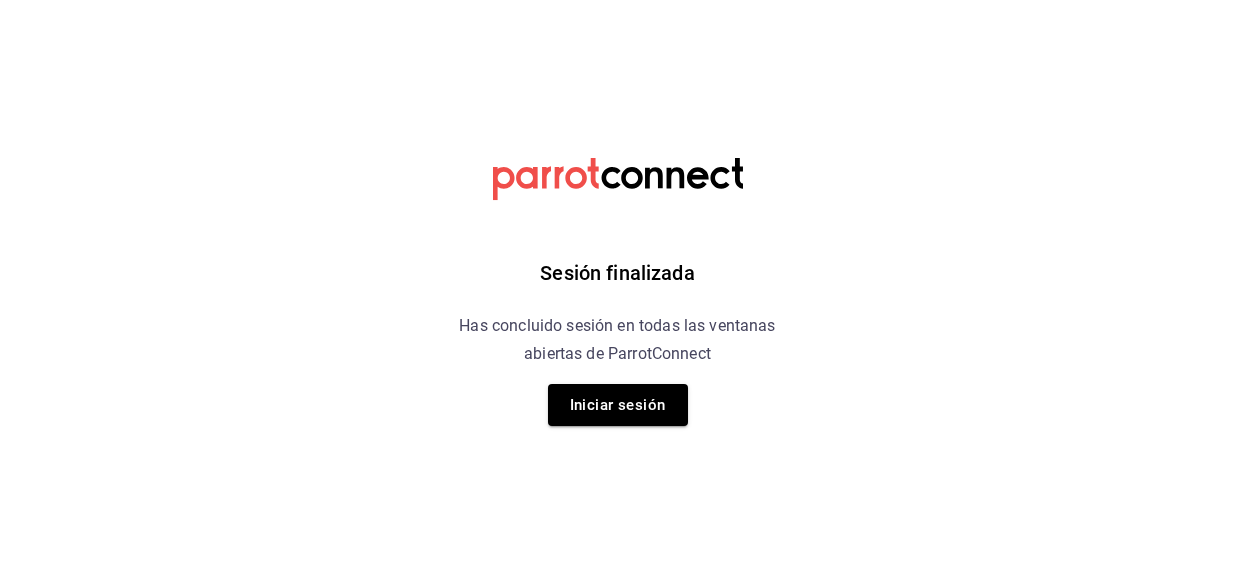 scroll, scrollTop: 0, scrollLeft: 0, axis: both 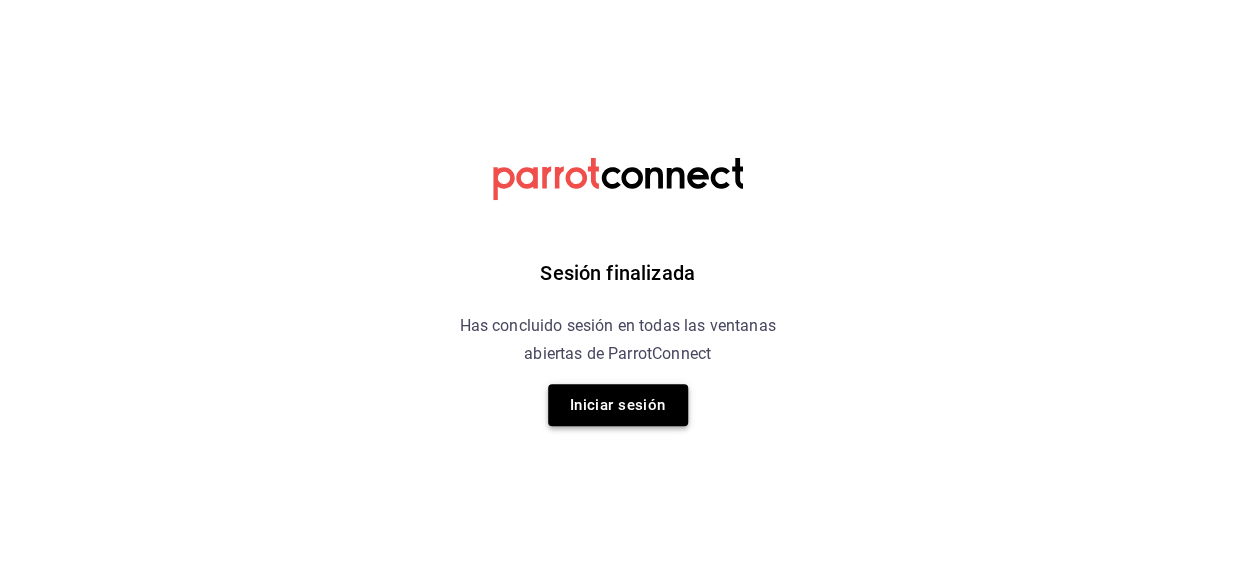 click on "Iniciar sesión" at bounding box center [618, 405] 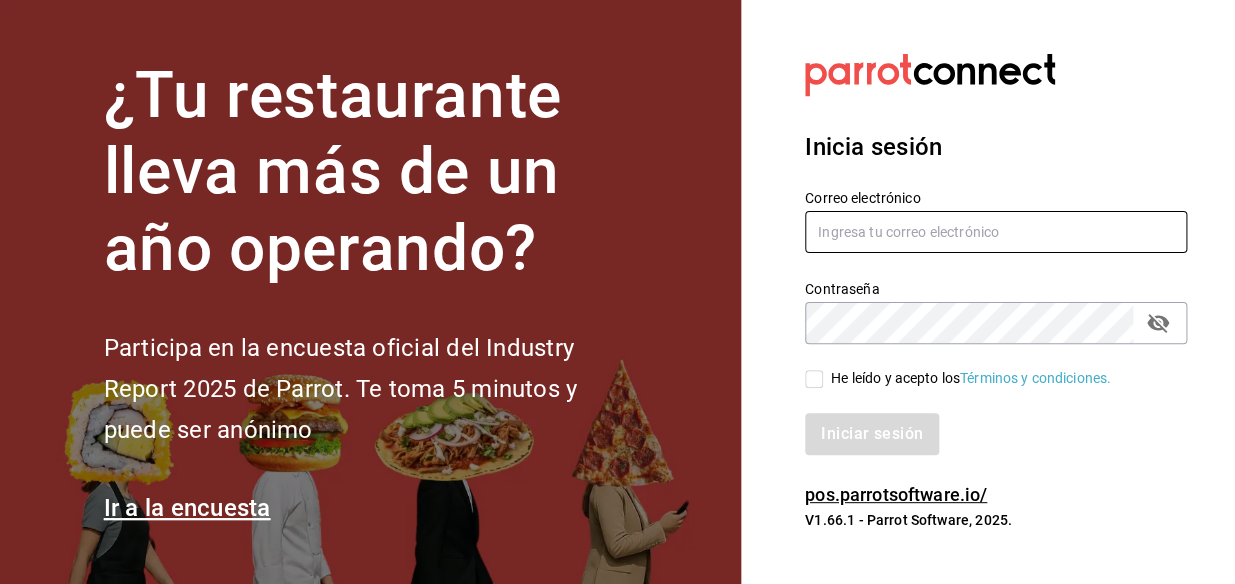 type on "[USERNAME]@example.com" 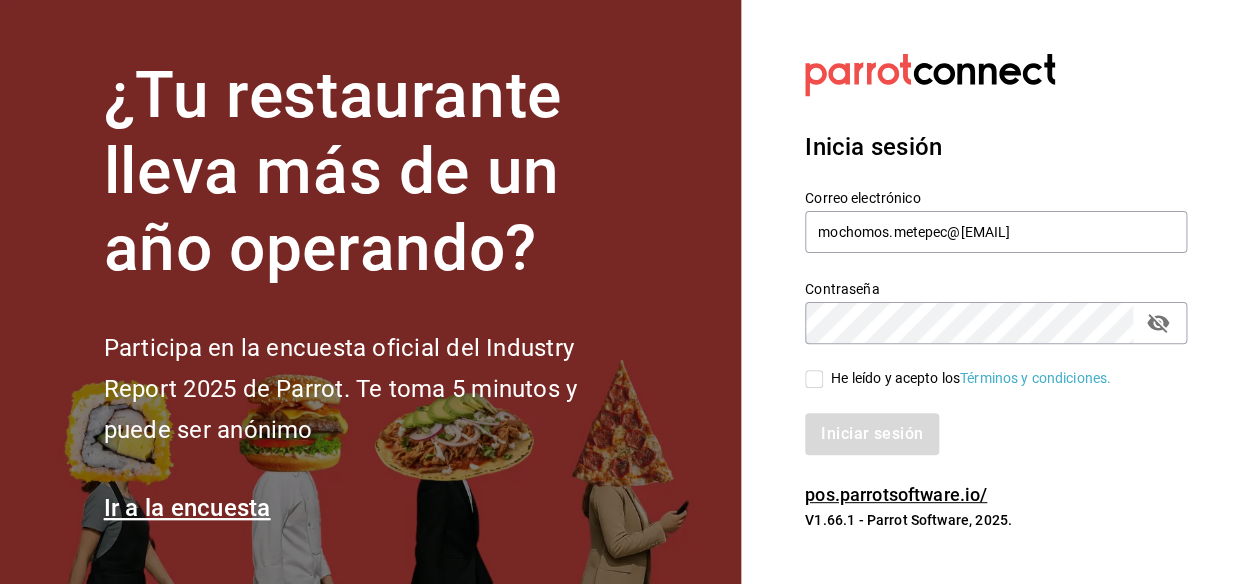 drag, startPoint x: 813, startPoint y: 372, endPoint x: 819, endPoint y: 407, distance: 35.510563 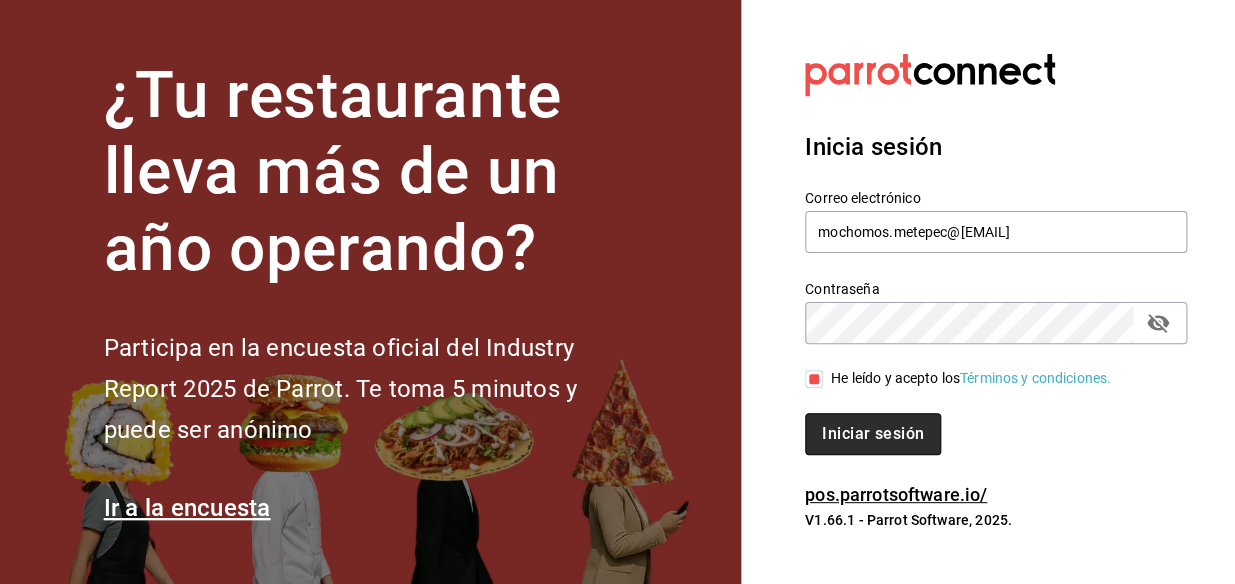 click on "Iniciar sesión" at bounding box center [873, 434] 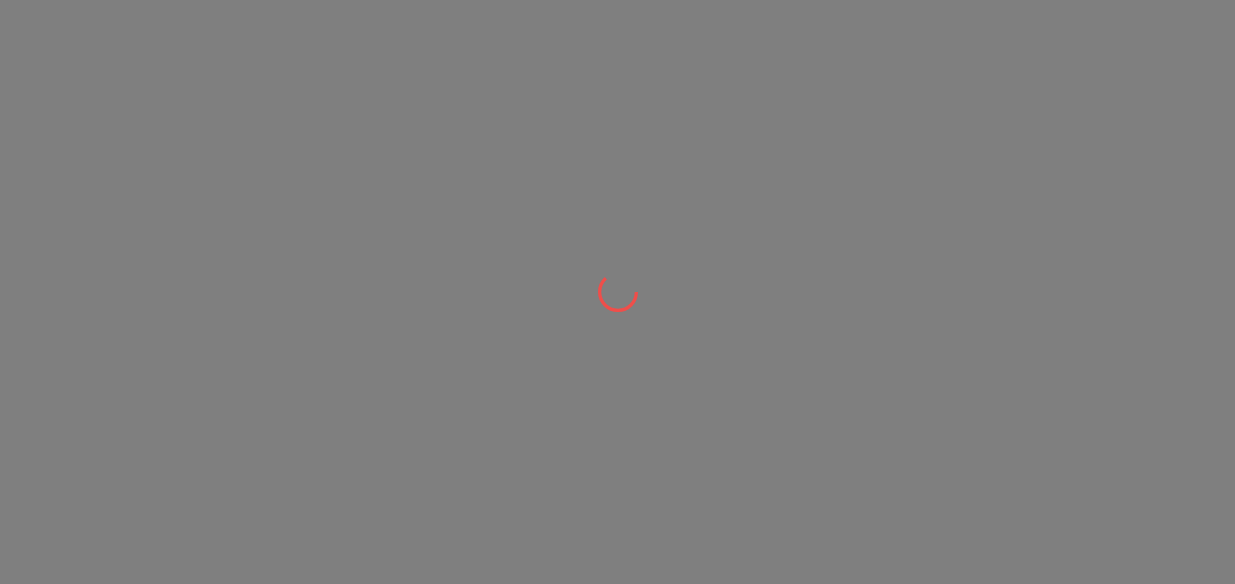 scroll, scrollTop: 0, scrollLeft: 0, axis: both 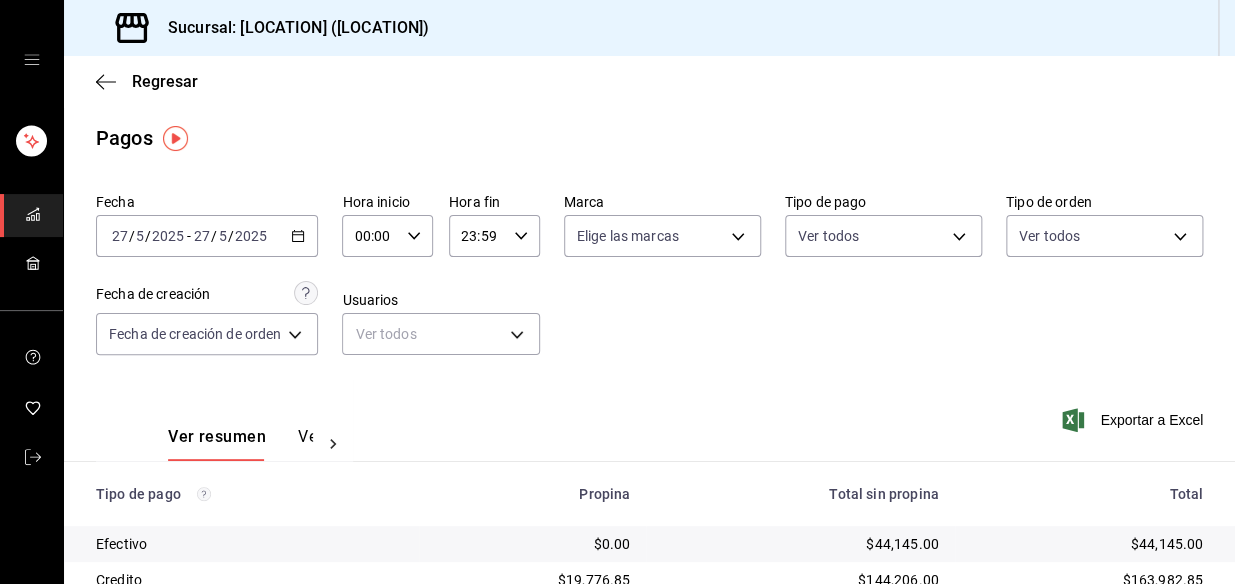 click on "Ver resumen Ver pagos Exportar a Excel" at bounding box center [649, 432] 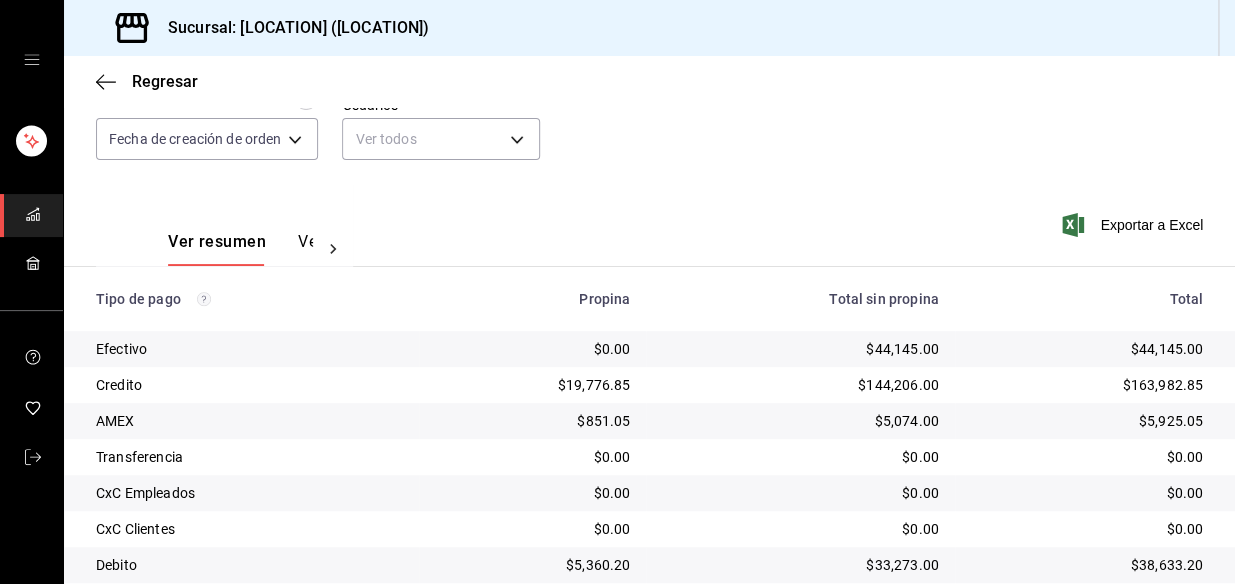 scroll, scrollTop: 335, scrollLeft: 0, axis: vertical 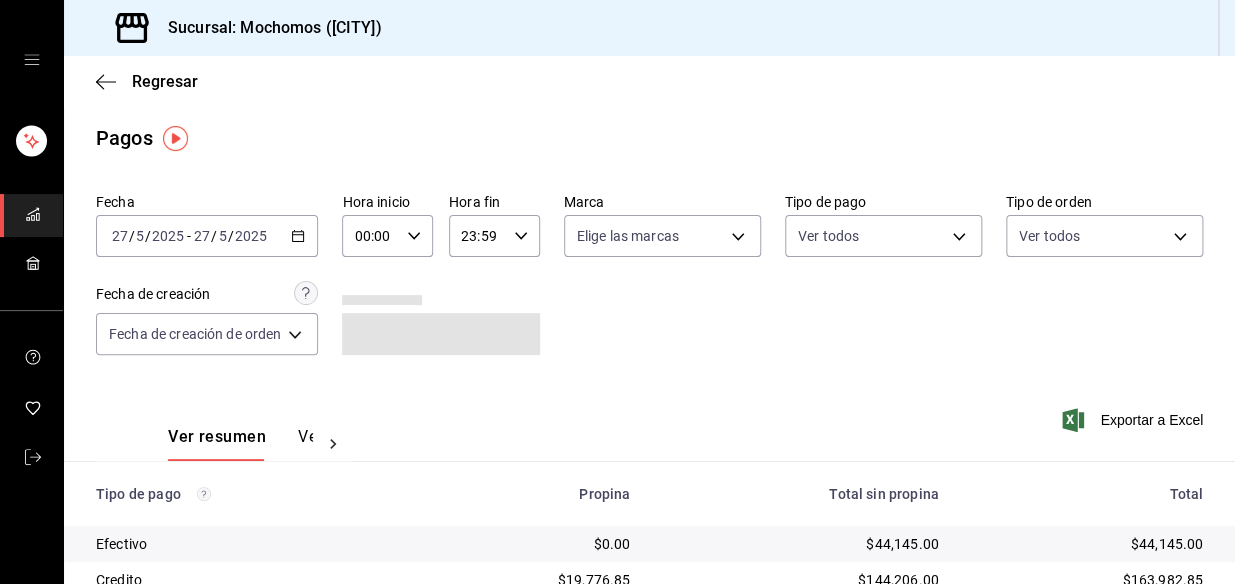 click on "2025-05-27 27 / 5 / 2025 - 2025-05-27 27 / 5 / 2025" at bounding box center [207, 236] 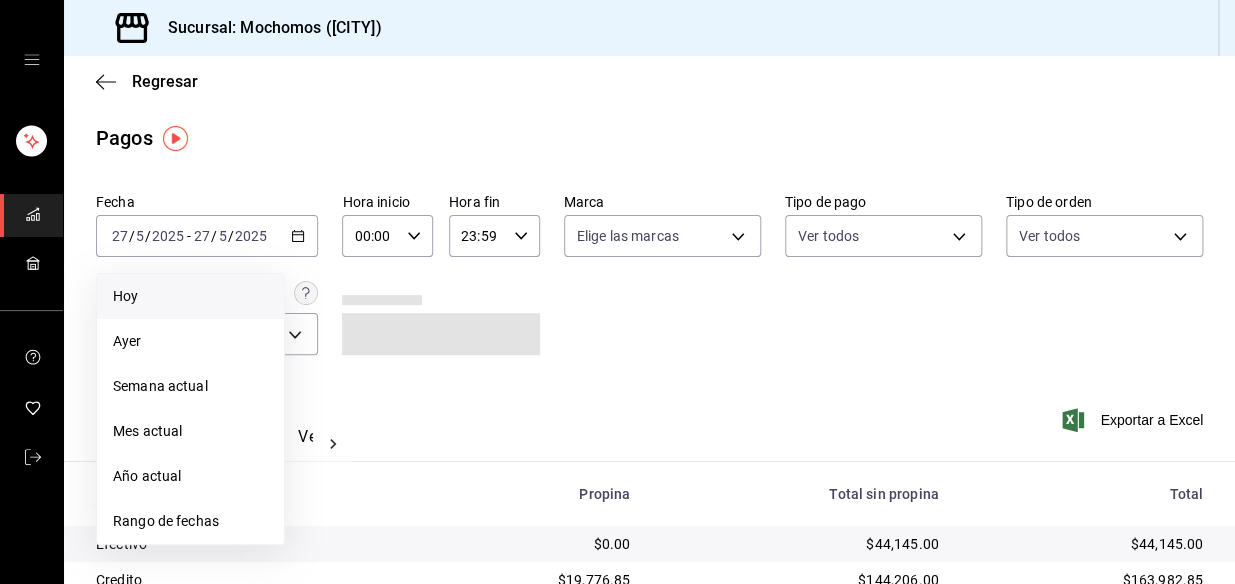 click on "Hoy" at bounding box center (190, 296) 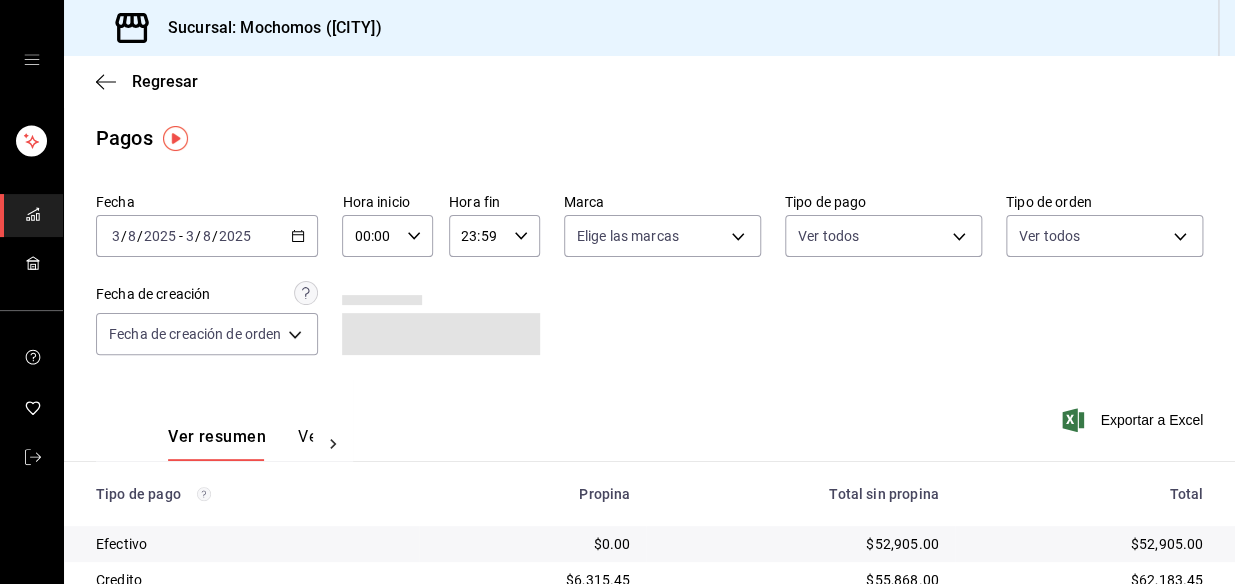 click on "00:00 Hora inicio" at bounding box center [387, 236] 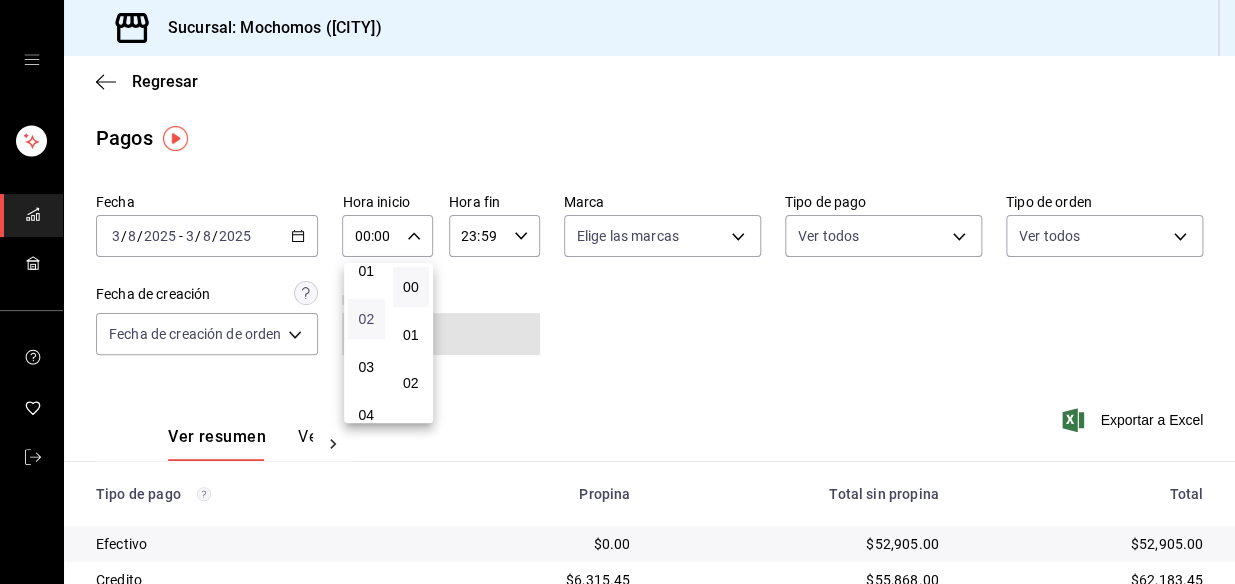 scroll, scrollTop: 90, scrollLeft: 0, axis: vertical 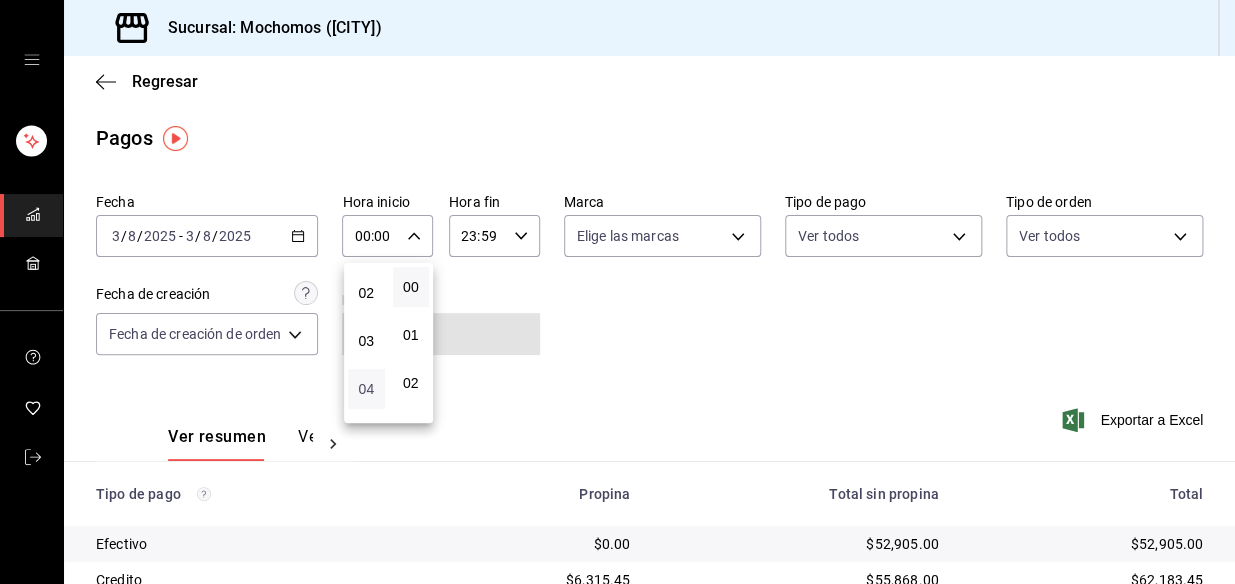 click on "04" at bounding box center [366, 389] 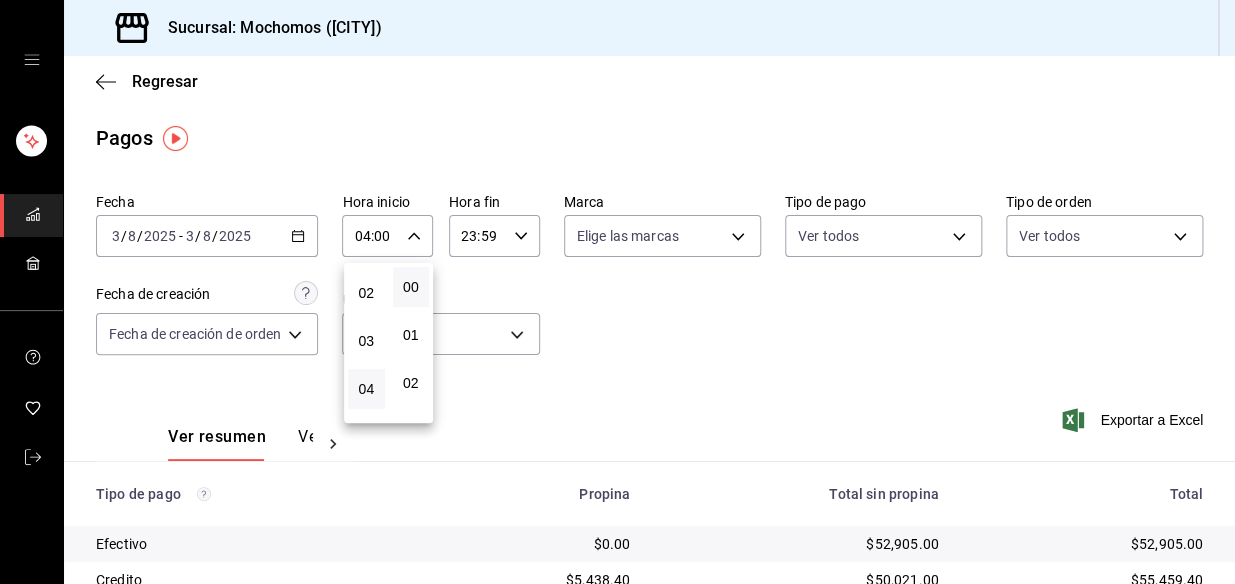 click at bounding box center (617, 292) 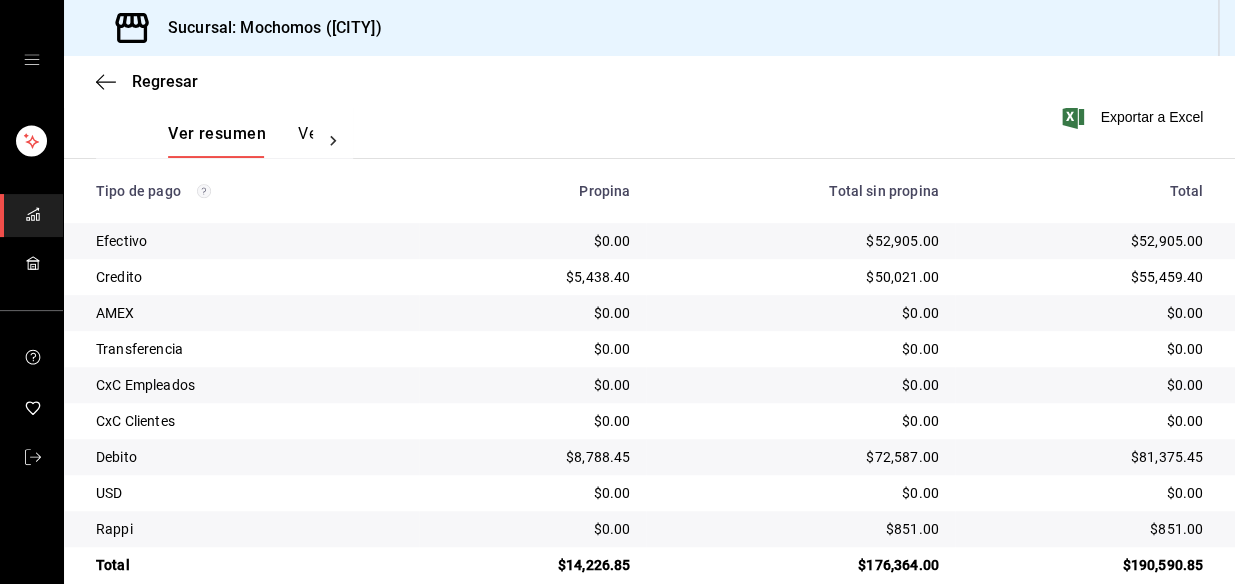 scroll, scrollTop: 335, scrollLeft: 0, axis: vertical 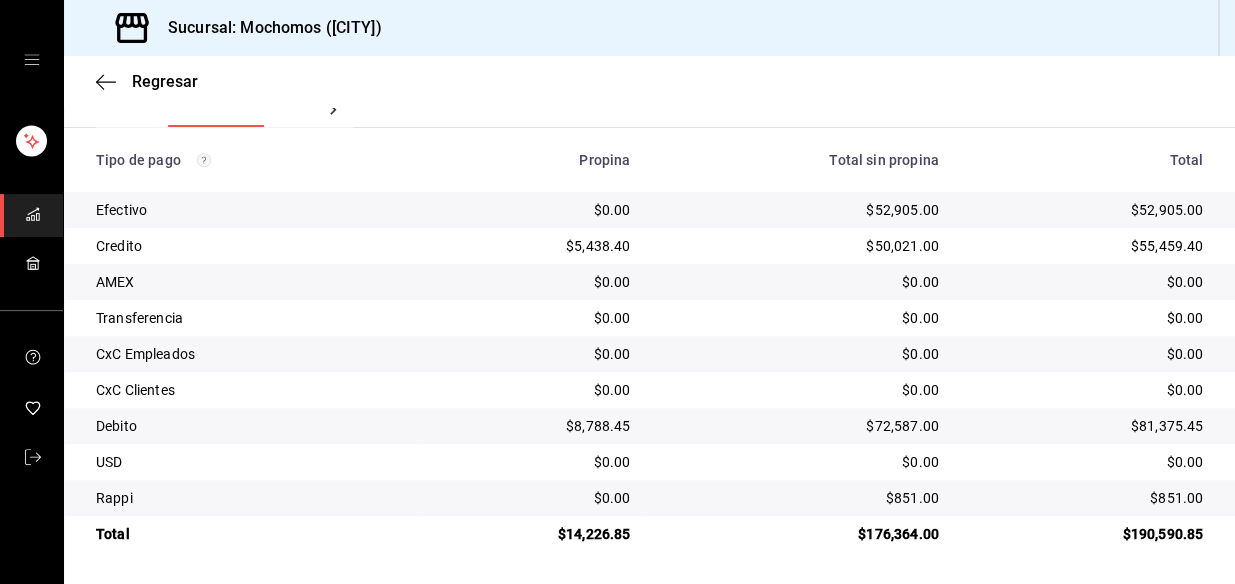 click on "Regresar Pagos Fecha 2025-08-03 3 / 8 / 2025 - 2025-08-03 3 / 8 / 2025 Hora inicio 04:00 Hora inicio Hora fin 23:59 Hora fin Marca Elige las marcas Tipo de pago Ver todos Tipo de orden Ver todos Fecha de creación   Fecha de creación de orden ORDER Usuarios Ver todos null Ver resumen Ver pagos Exportar a Excel Tipo de pago   Propina Total sin propina Total Efectivo $0.00 $52,905.00 $52,905.00 Credito $5,438.40 $50,021.00 $55,459.40 AMEX $0.00 $0.00 $0.00 Transferencia $0.00 $0.00 $0.00 CxC Empleados $0.00 $0.00 $0.00 CxC Clientes $0.00 $0.00 $0.00 Debito $8,788.45 $72,587.00 $81,375.45 USD $0.00 $0.00 $0.00 Rappi $0.00 $851.00 $851.00 Total $14,226.85 $176,364.00 $190,590.85" at bounding box center (649, 153) 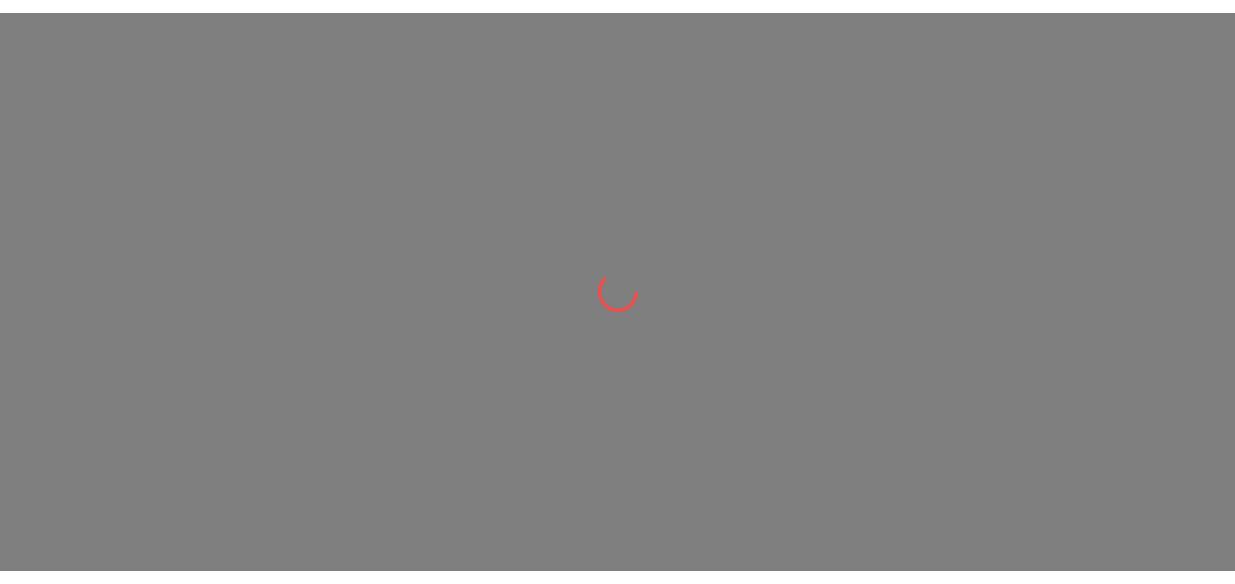scroll, scrollTop: 0, scrollLeft: 0, axis: both 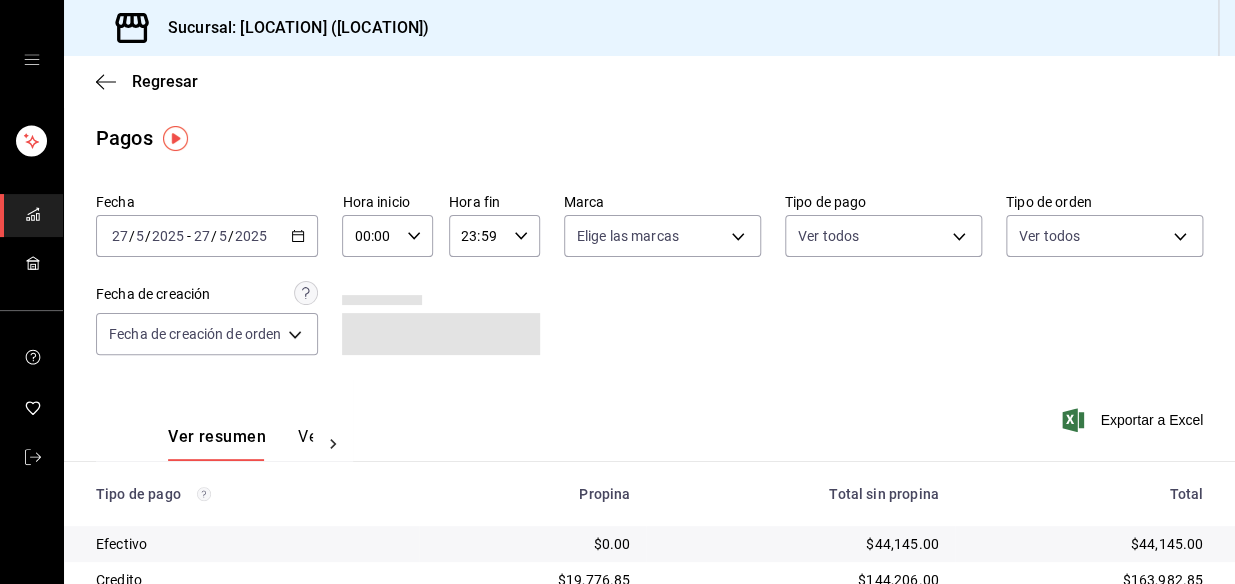 click 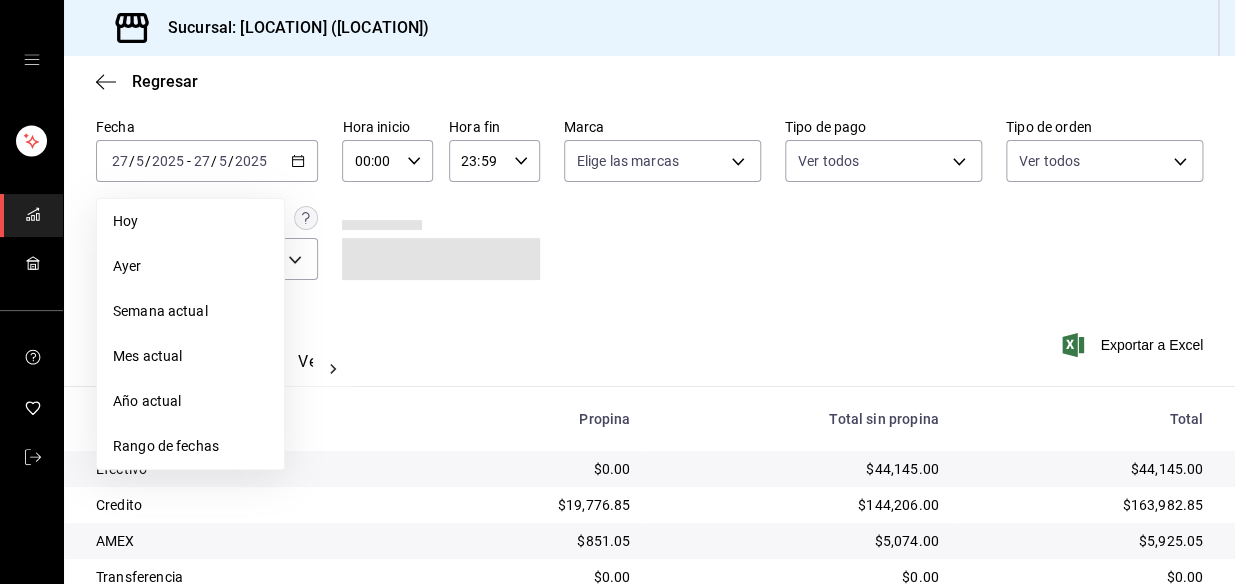 scroll, scrollTop: 0, scrollLeft: 0, axis: both 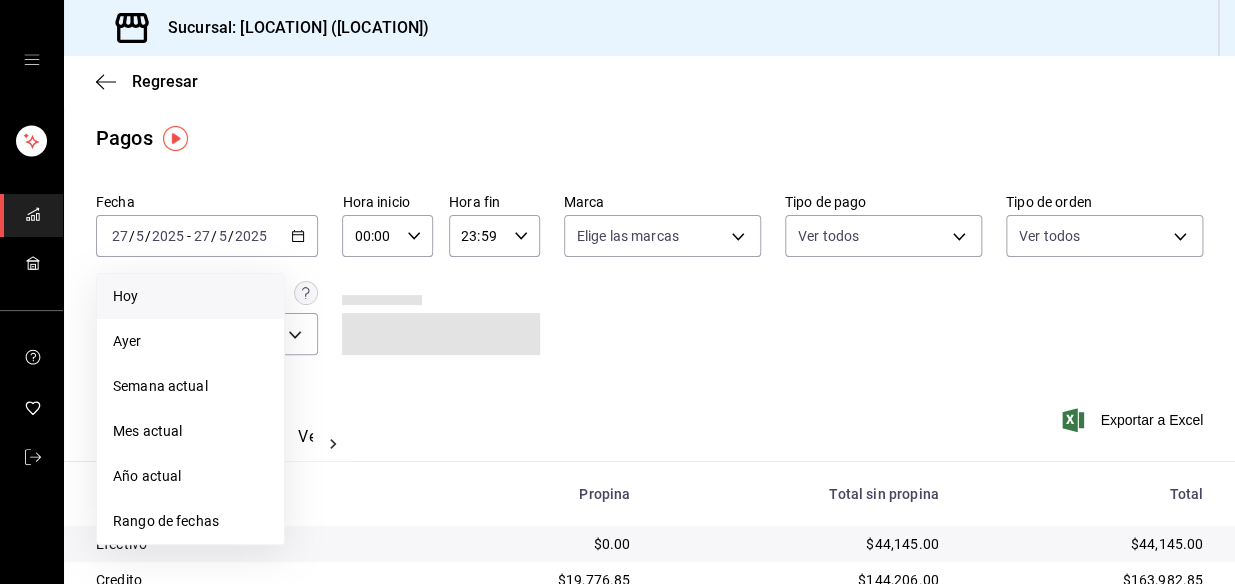 click on "Hoy" at bounding box center [190, 296] 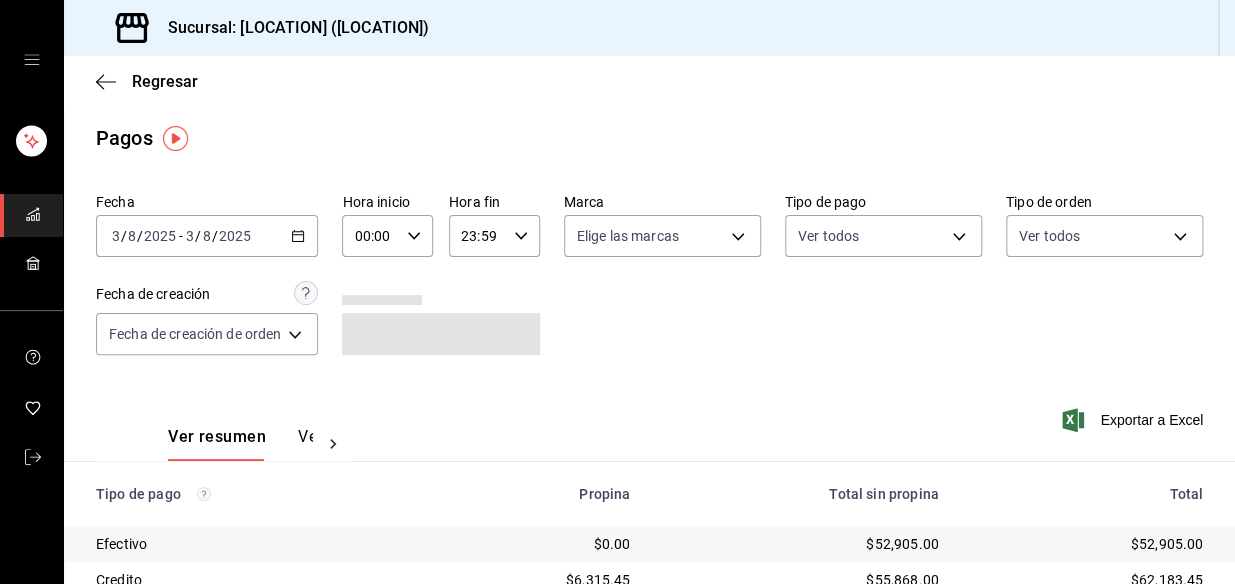 scroll, scrollTop: 90, scrollLeft: 0, axis: vertical 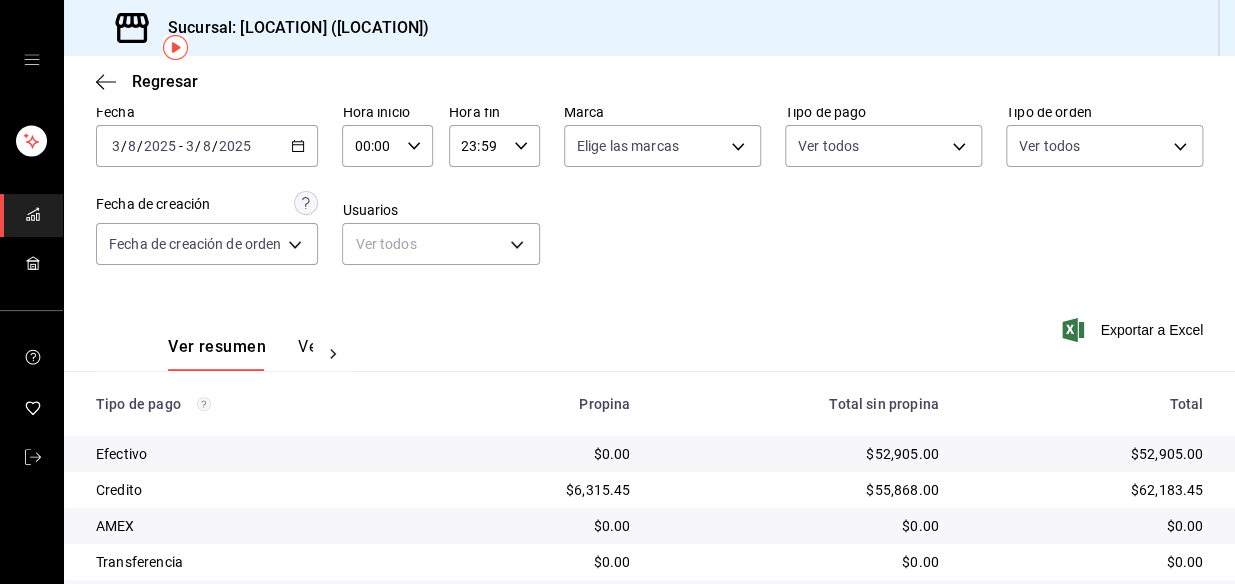 click 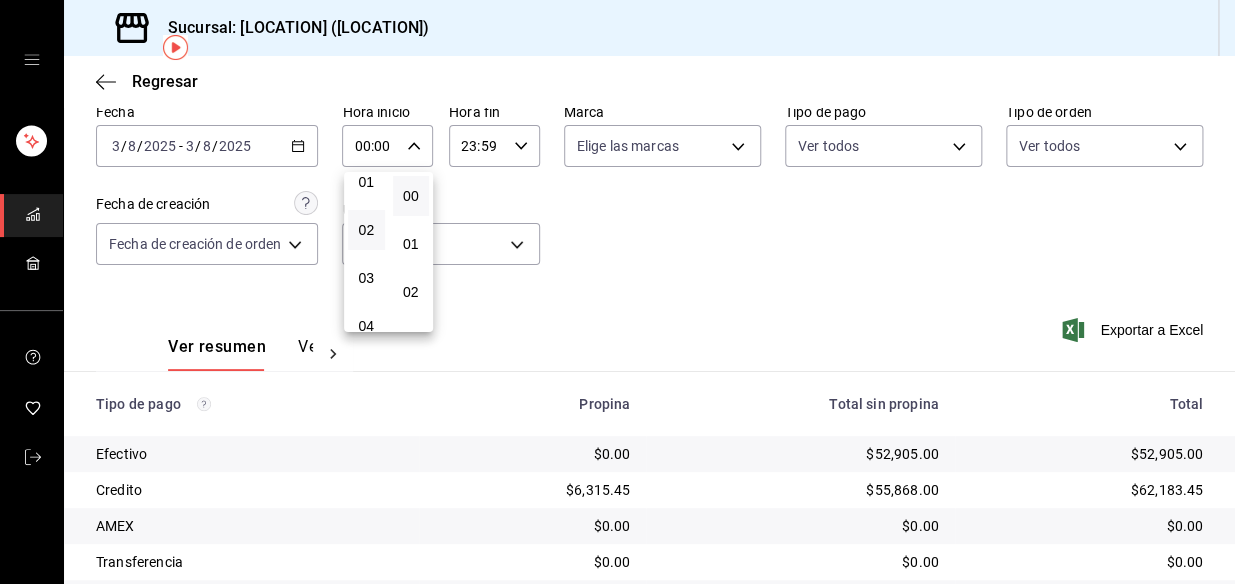 scroll, scrollTop: 90, scrollLeft: 0, axis: vertical 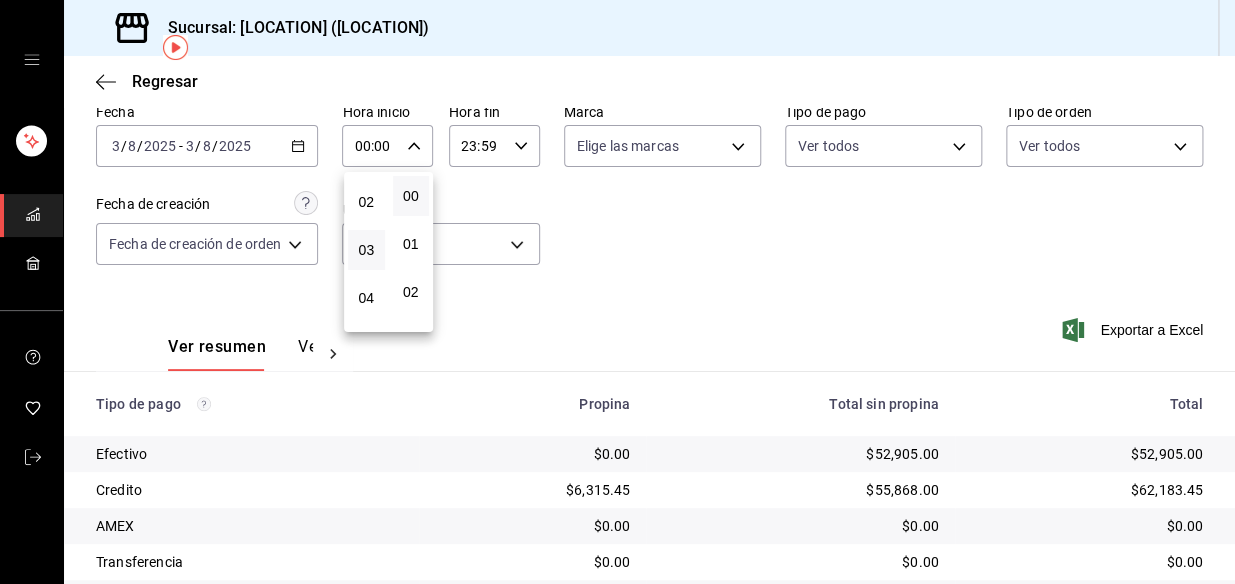 click on "03" at bounding box center [366, 250] 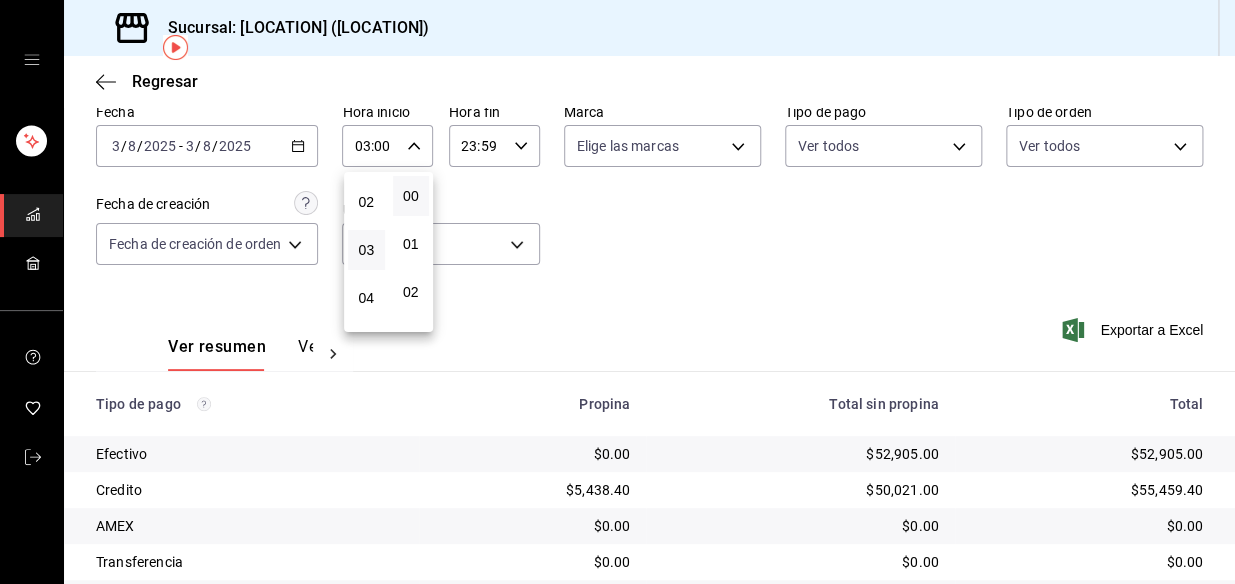 click at bounding box center (617, 292) 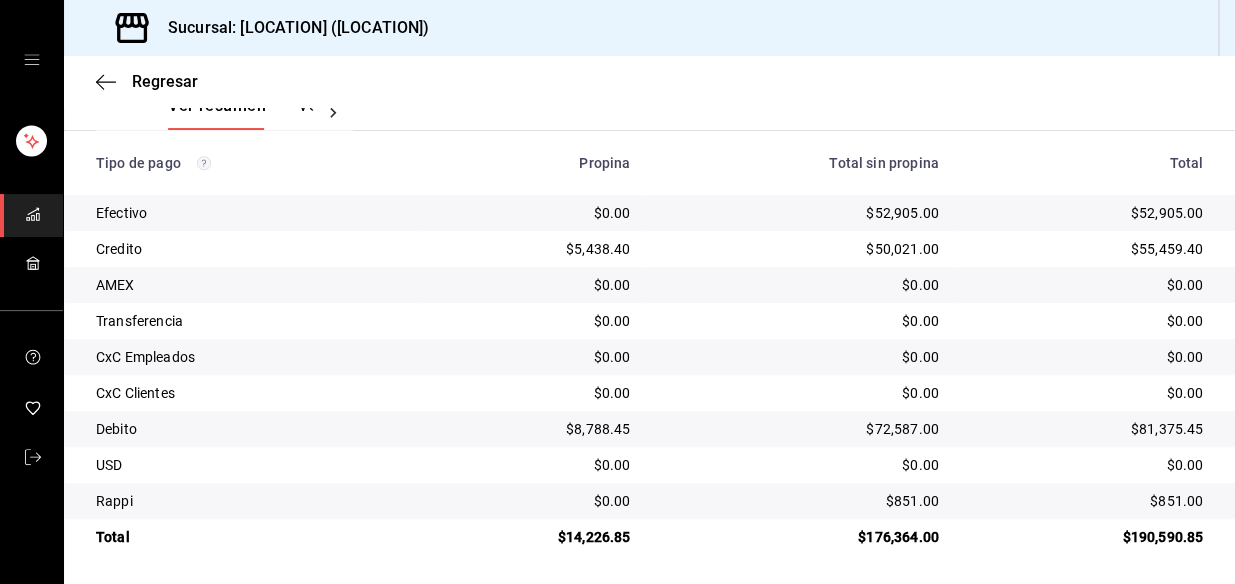 scroll, scrollTop: 335, scrollLeft: 0, axis: vertical 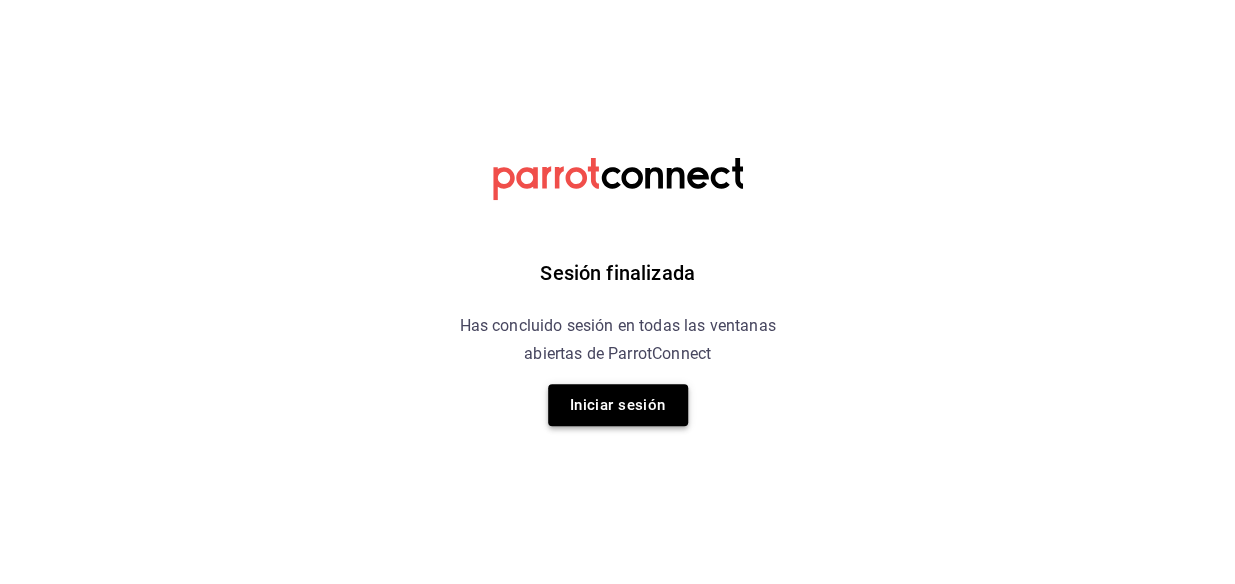 click on "Iniciar sesión" at bounding box center [618, 405] 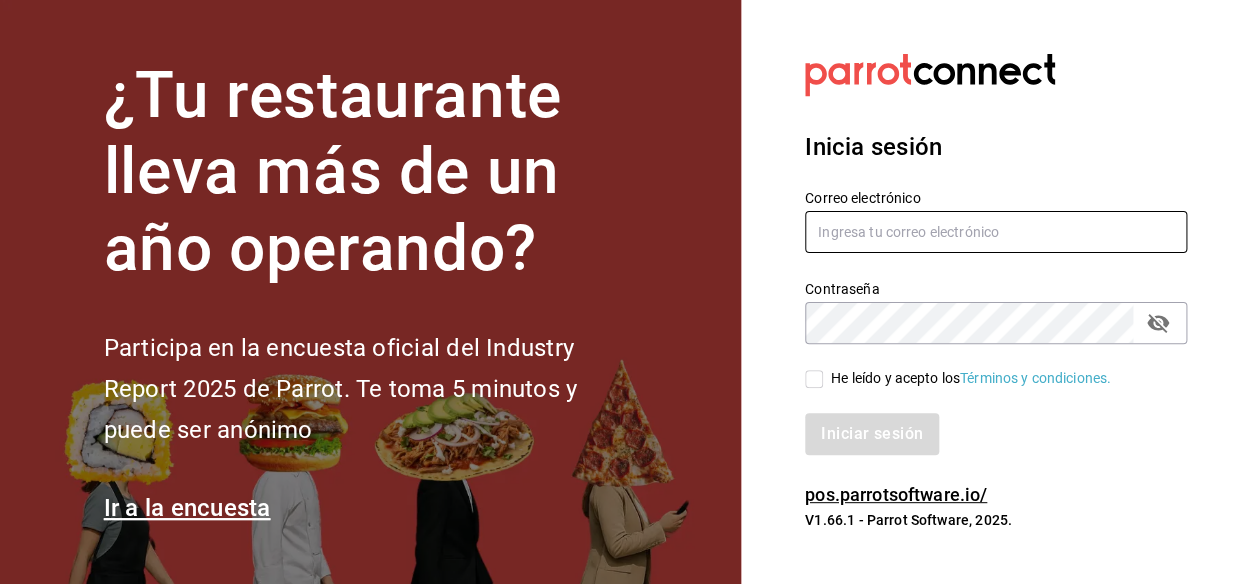 type on "mochomos.metepec@grupocosteno.com" 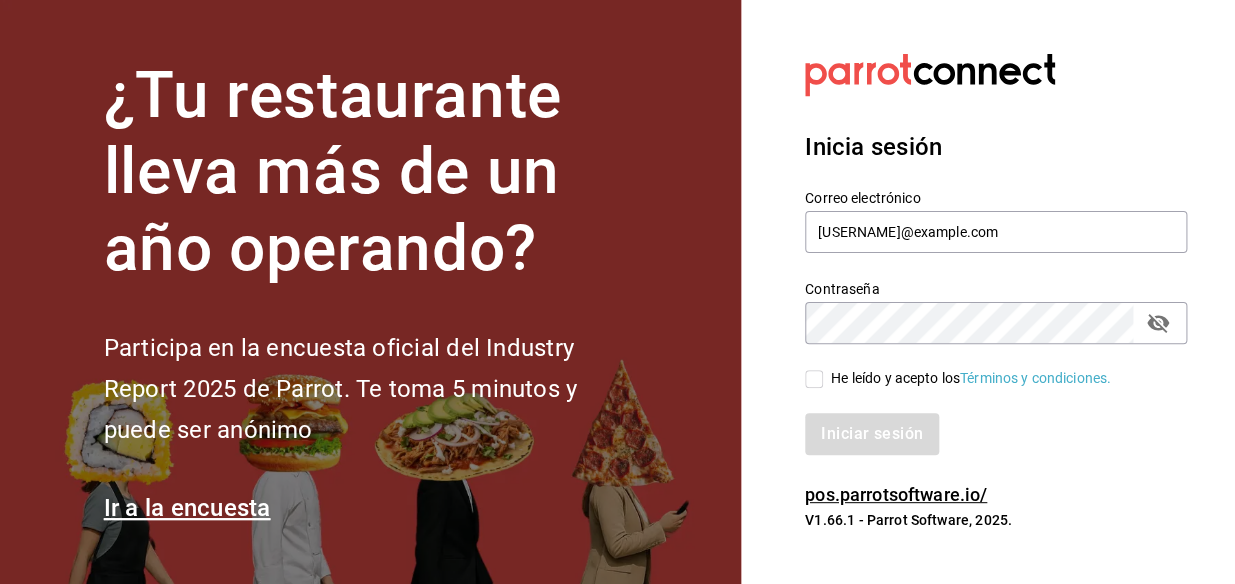 click on "He leído y acepto los  Términos y condiciones." at bounding box center (814, 379) 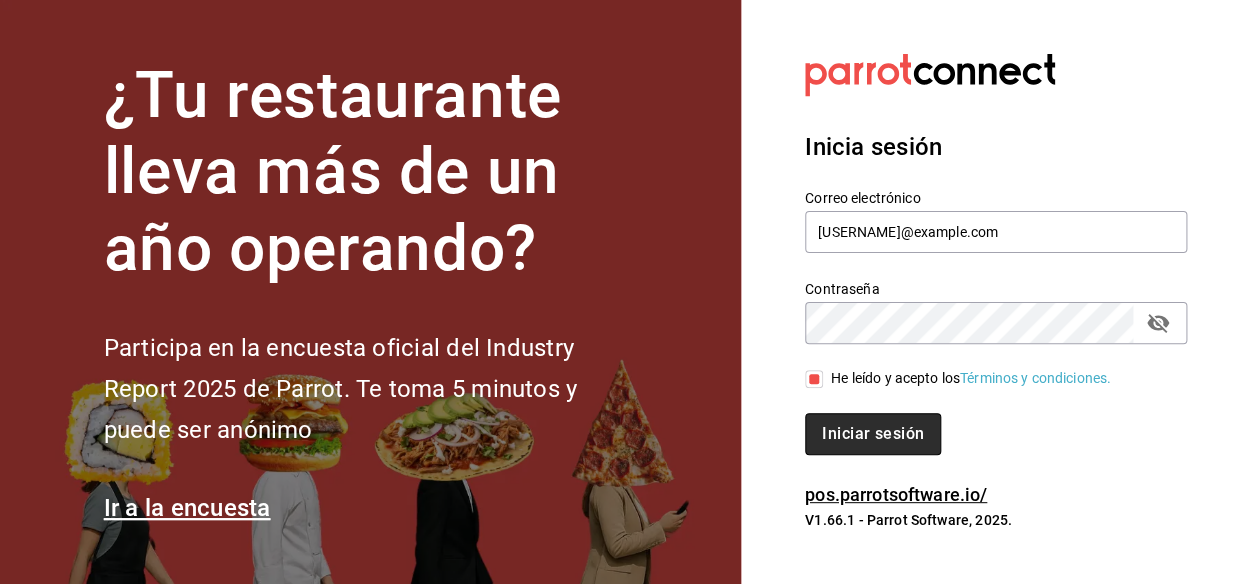 click on "Iniciar sesión" at bounding box center [873, 434] 